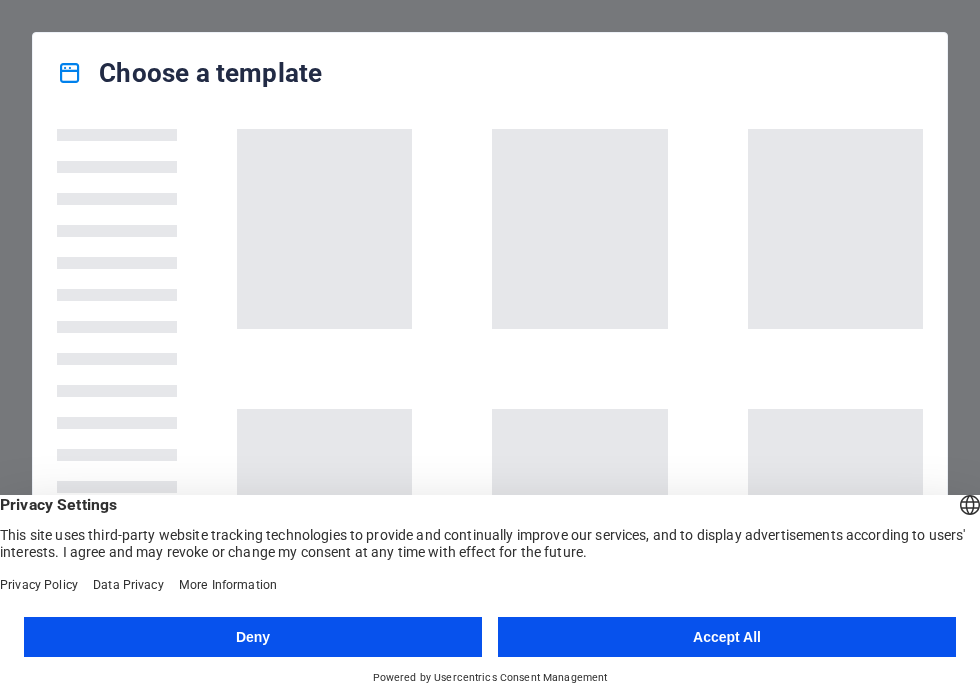 scroll, scrollTop: 0, scrollLeft: 0, axis: both 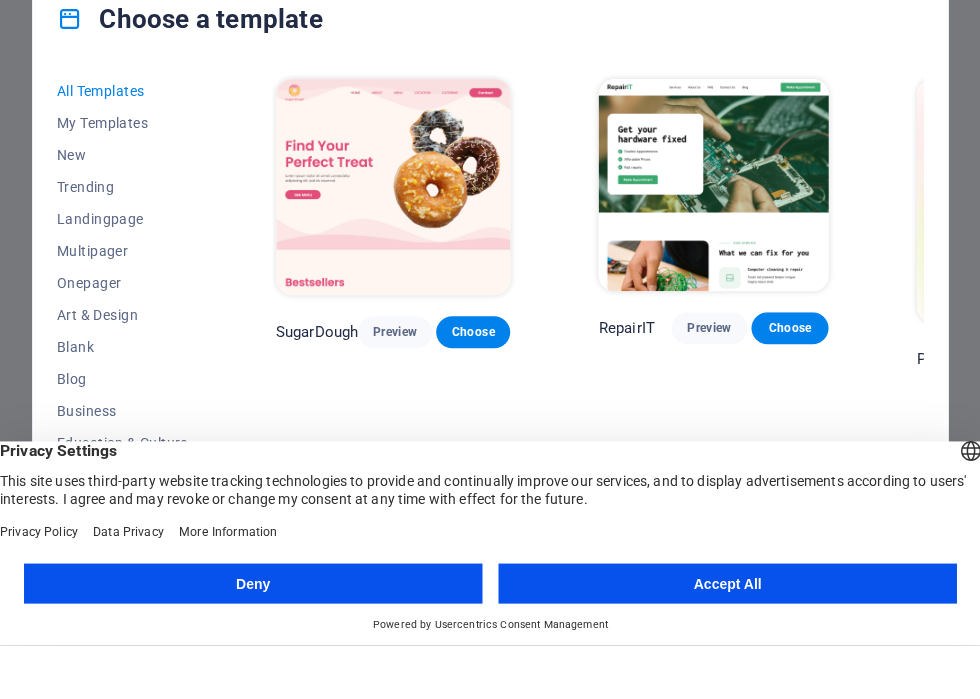 click on "Accept All" at bounding box center (727, 637) 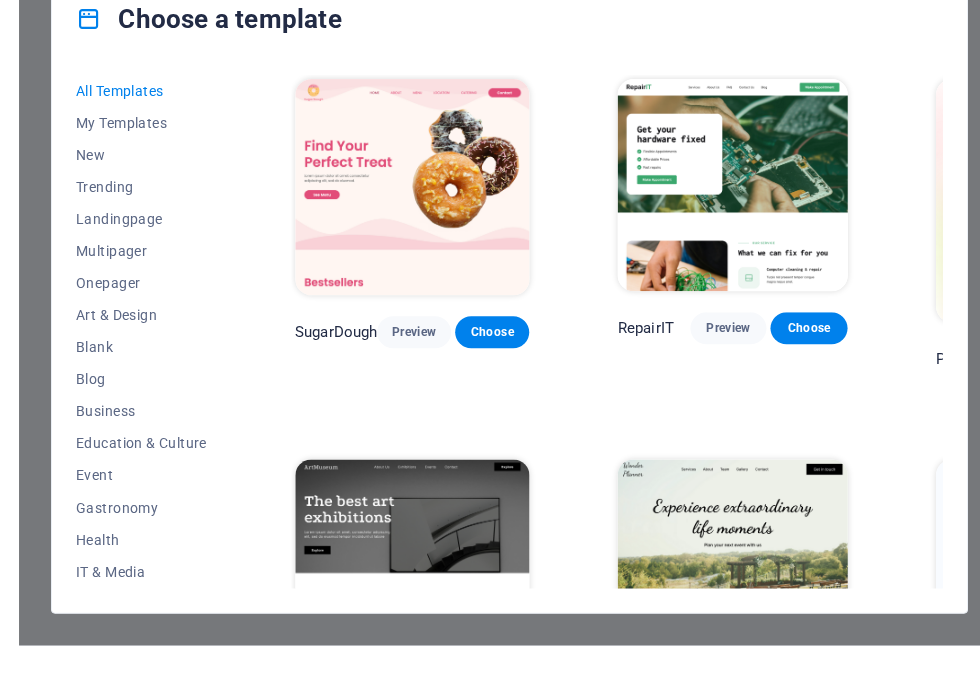scroll, scrollTop: 0, scrollLeft: 0, axis: both 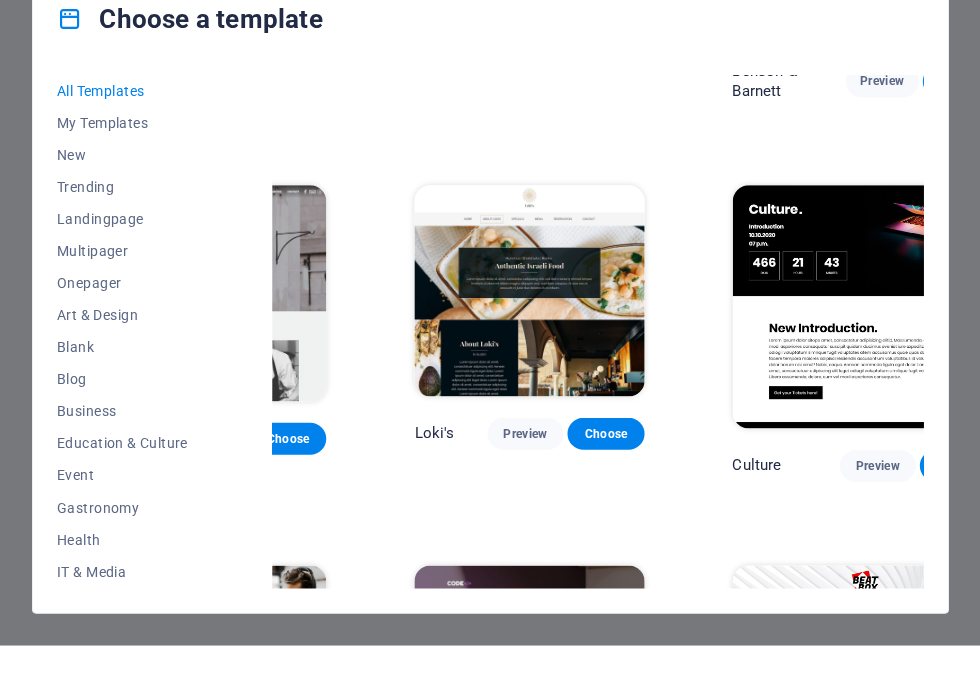click on "Business" at bounding box center [122, 465] 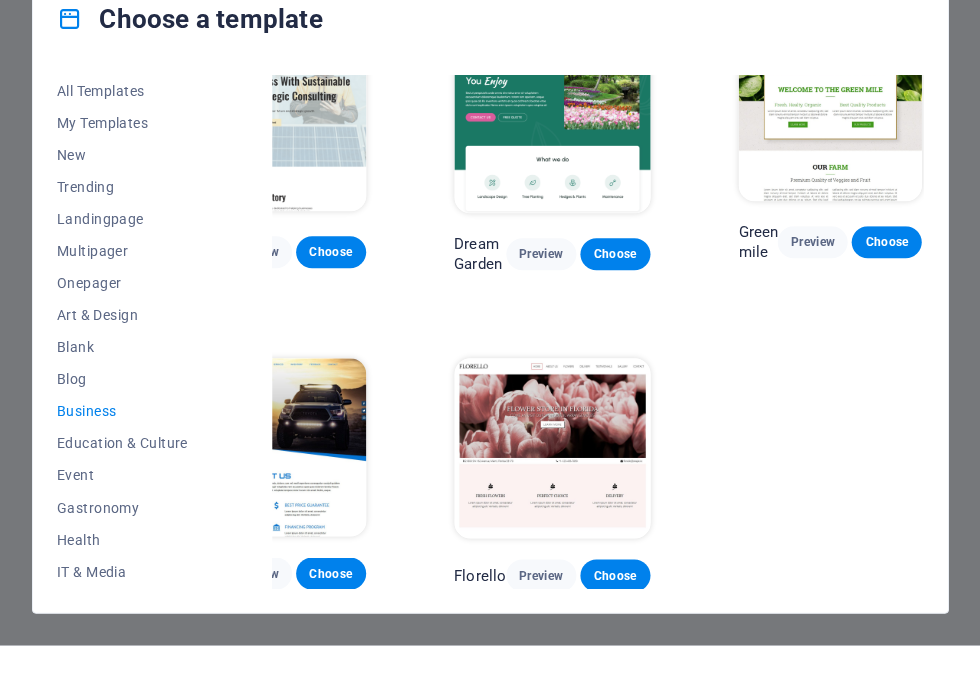 click on "Landingpage" at bounding box center (122, 273) 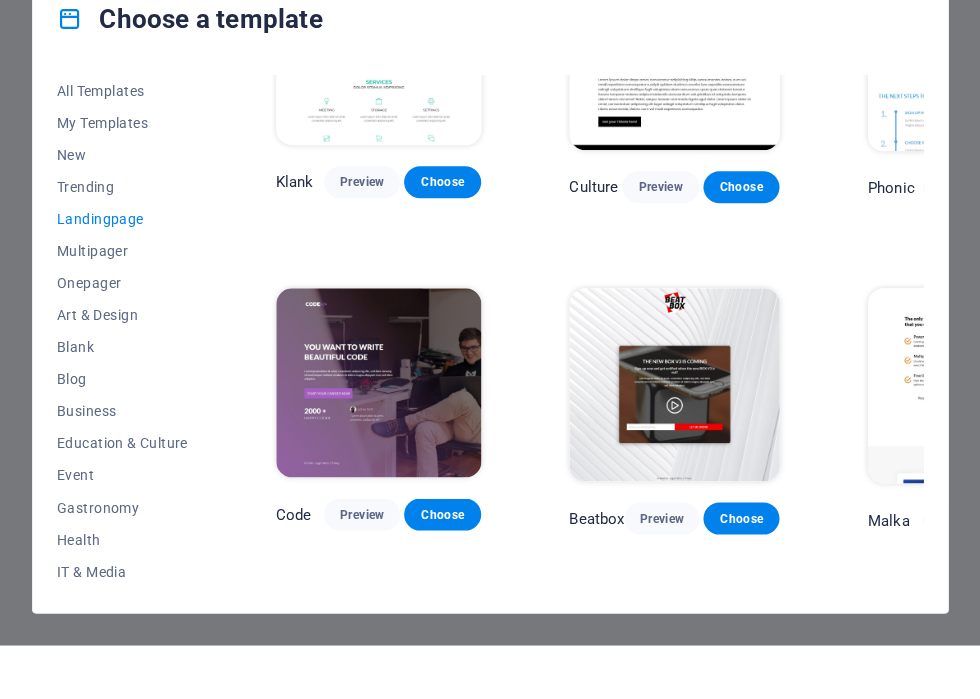 click on "IT & Media" at bounding box center [122, 625] 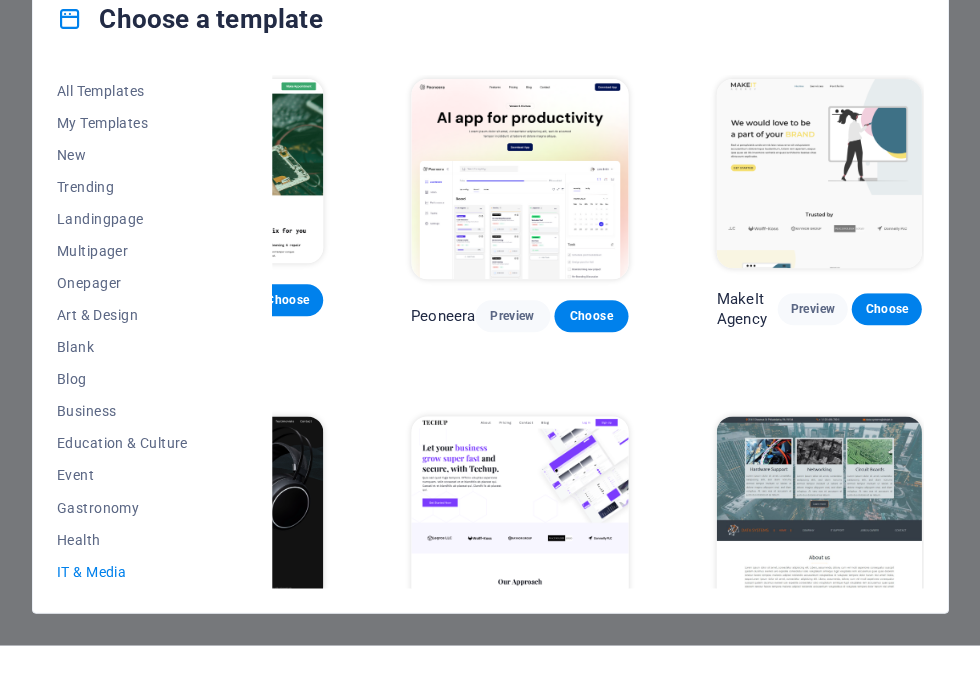 click on "Education & Culture" at bounding box center (122, 497) 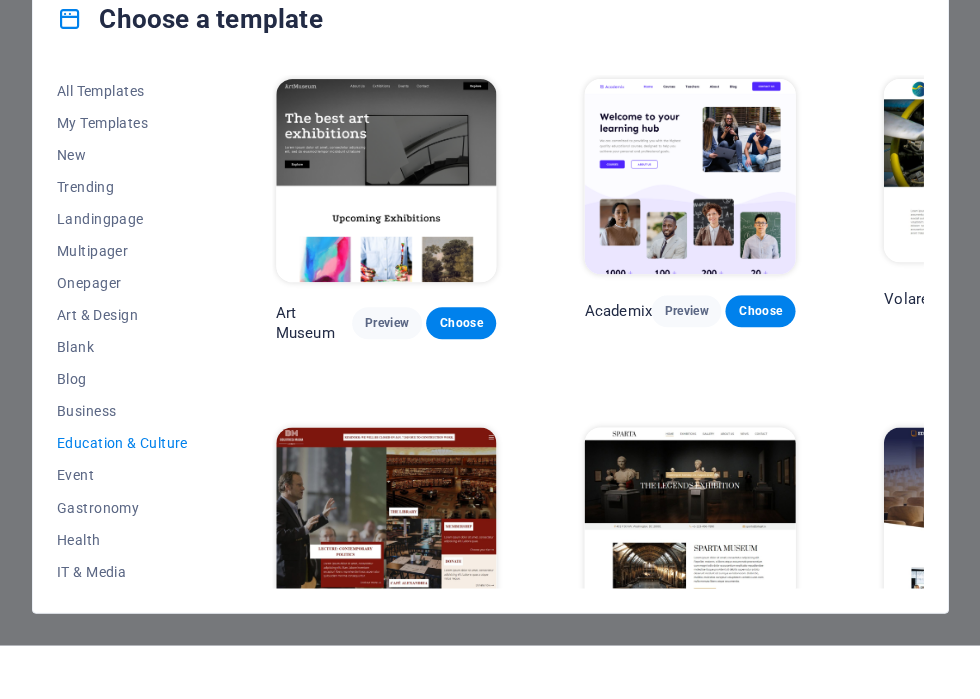 scroll, scrollTop: 0, scrollLeft: 0, axis: both 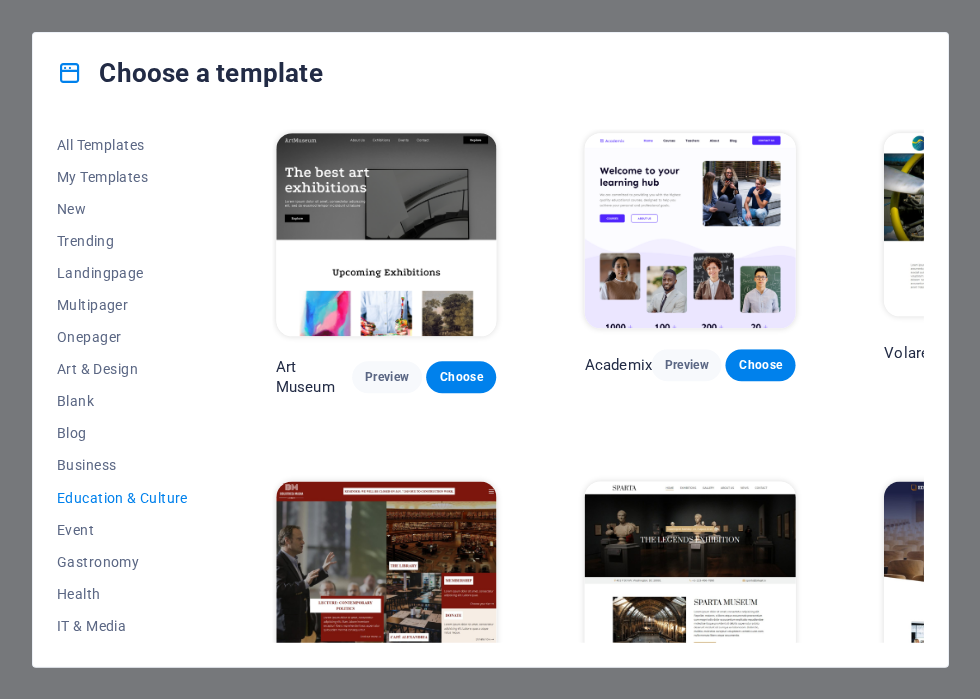 click on "New" at bounding box center (122, 209) 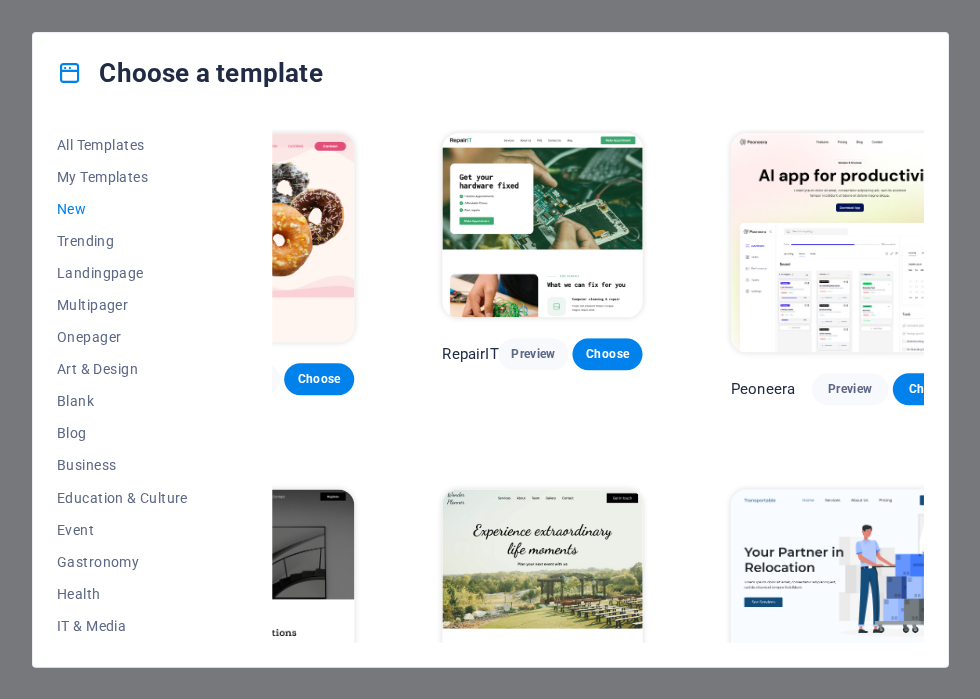 scroll, scrollTop: 0, scrollLeft: 146, axis: horizontal 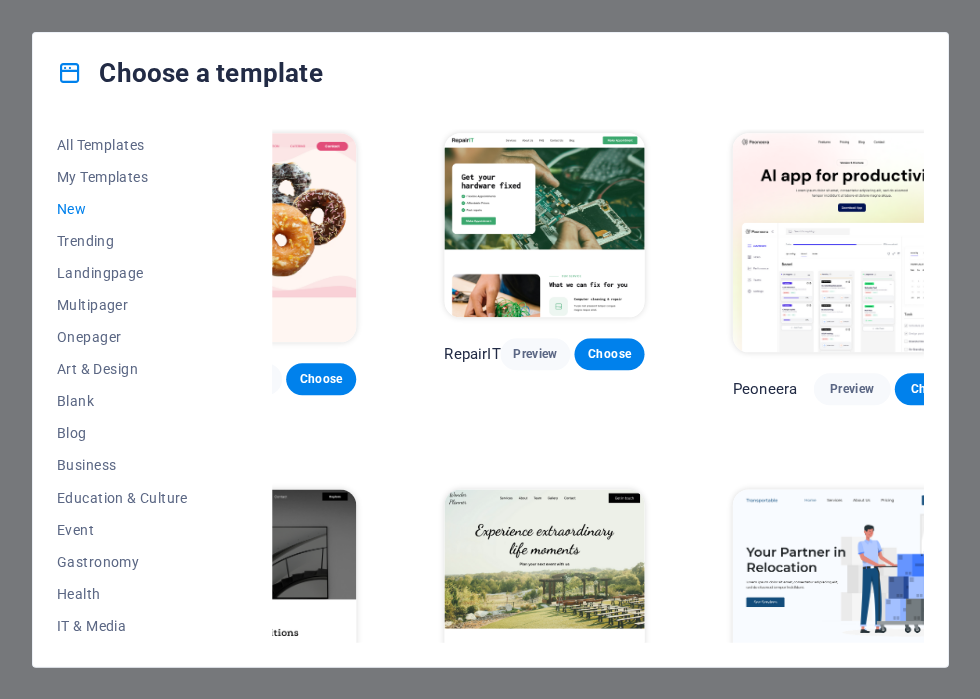 click on "Preview" at bounding box center [535, 354] 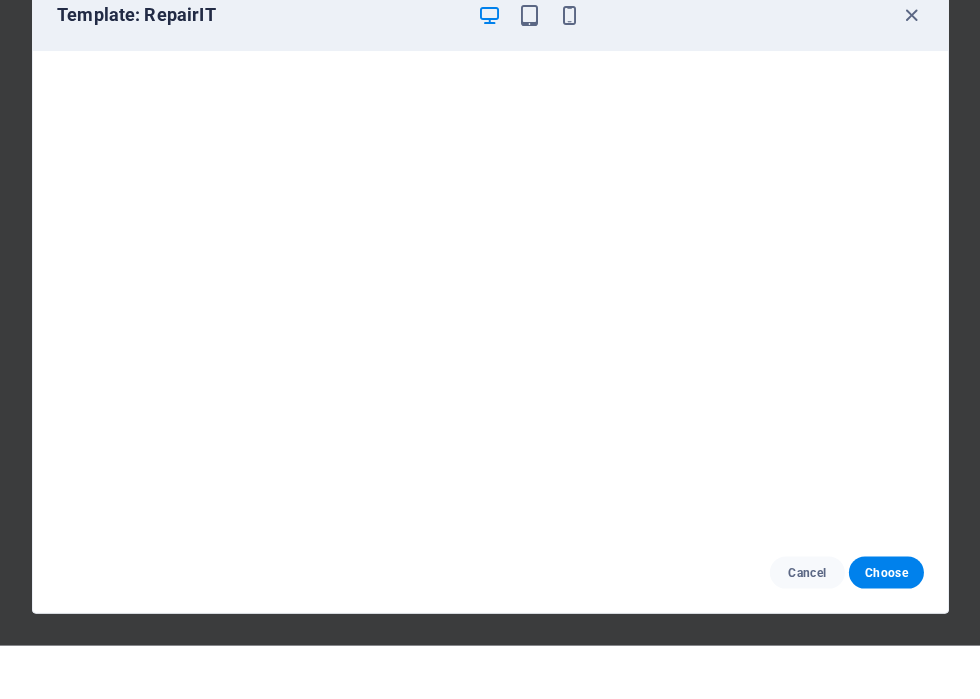 click on "Cancel" at bounding box center (806, 626) 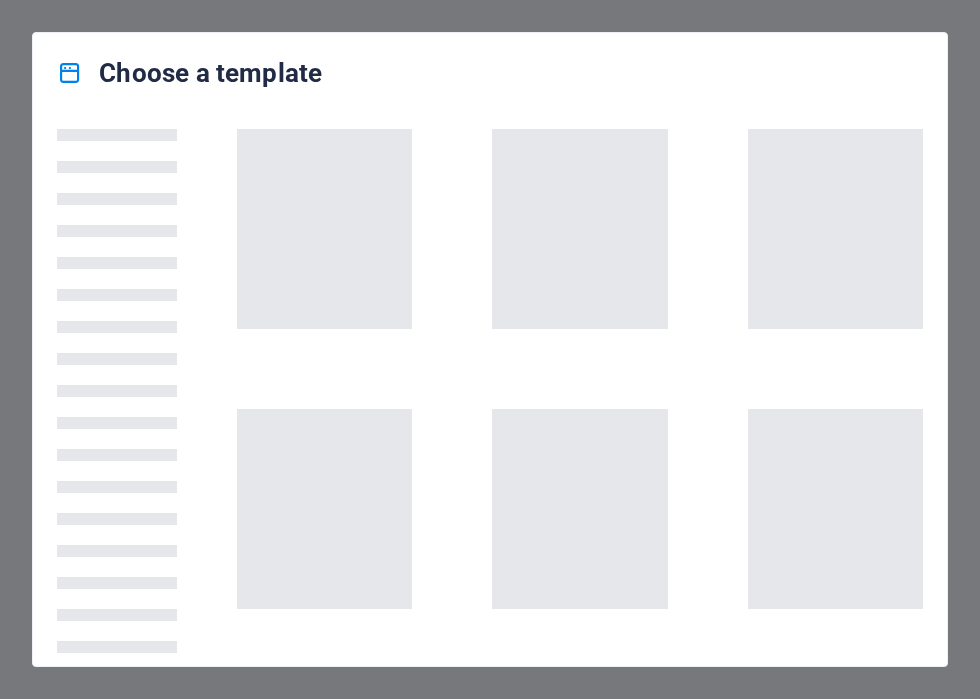scroll, scrollTop: 0, scrollLeft: 0, axis: both 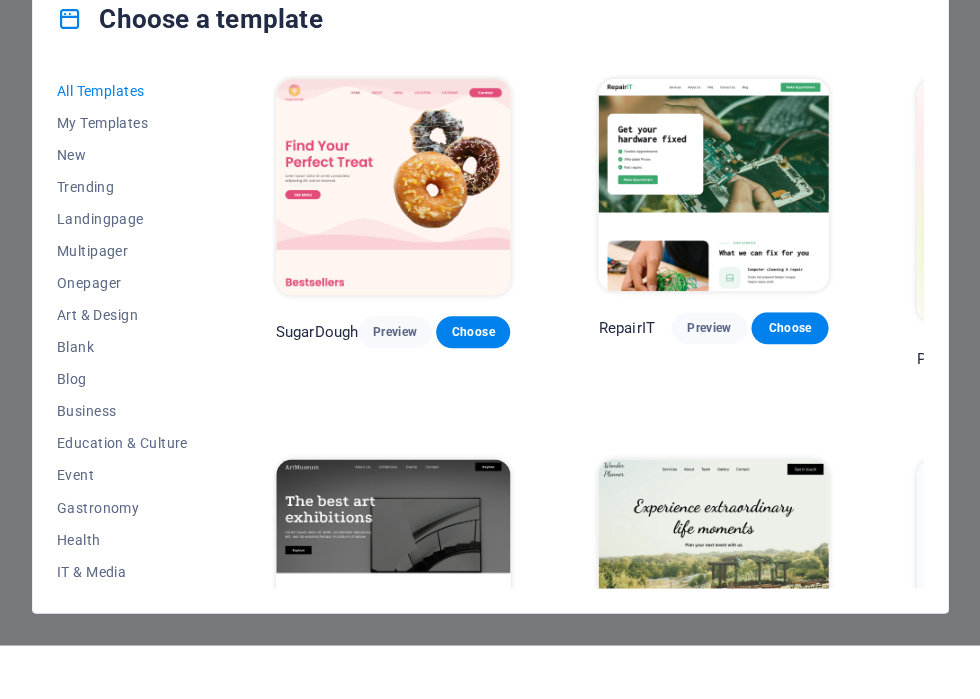click on "Health" at bounding box center (122, 593) 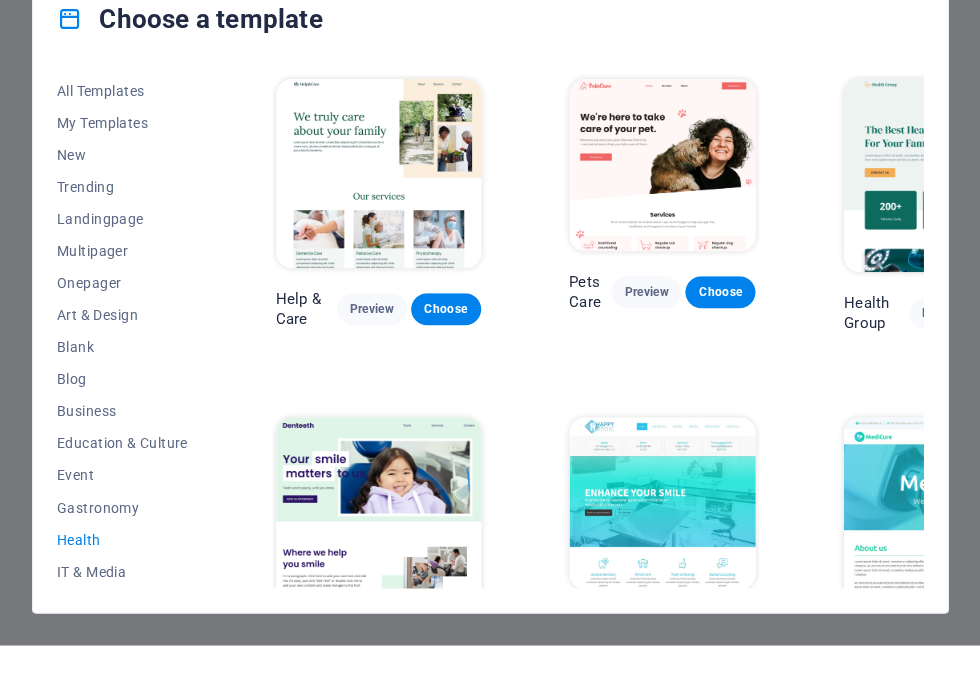 click on "Gastronomy" at bounding box center (122, 561) 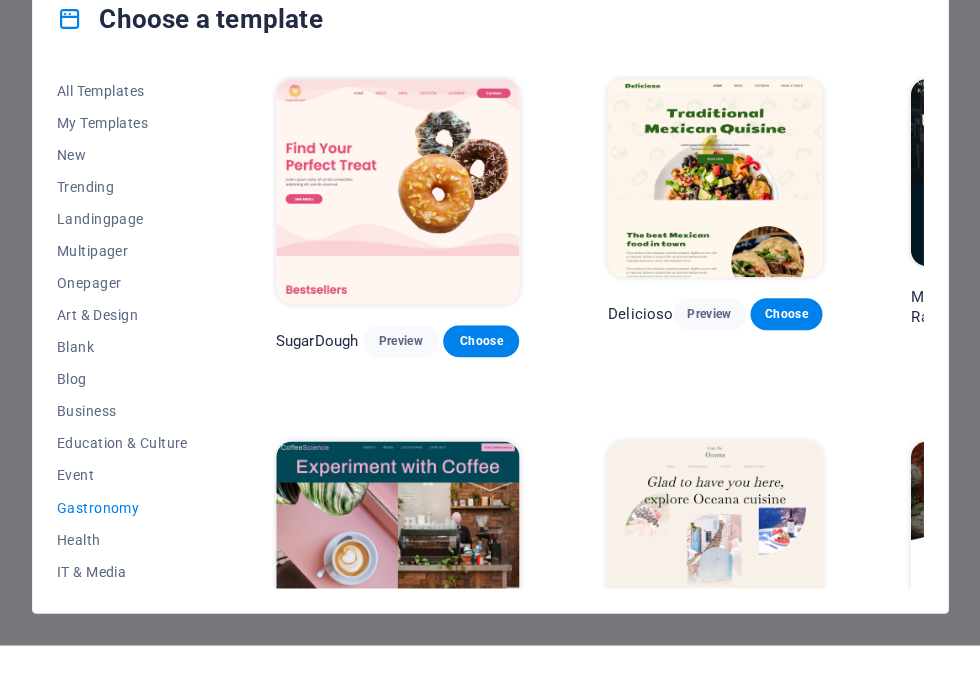 click on "Event" at bounding box center [122, 529] 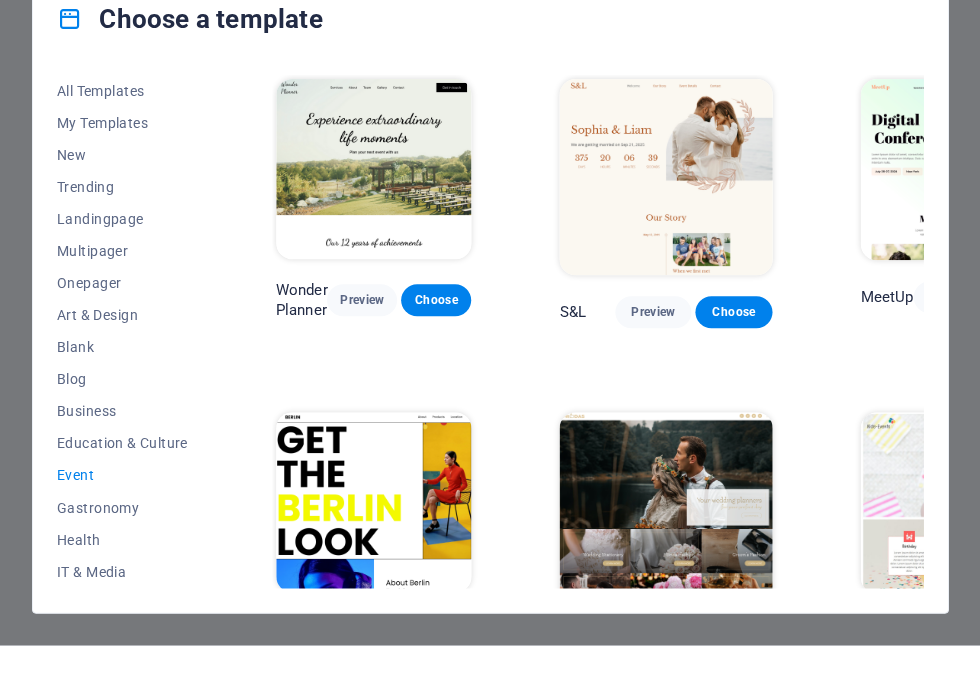 click on "Education & Culture" at bounding box center (122, 497) 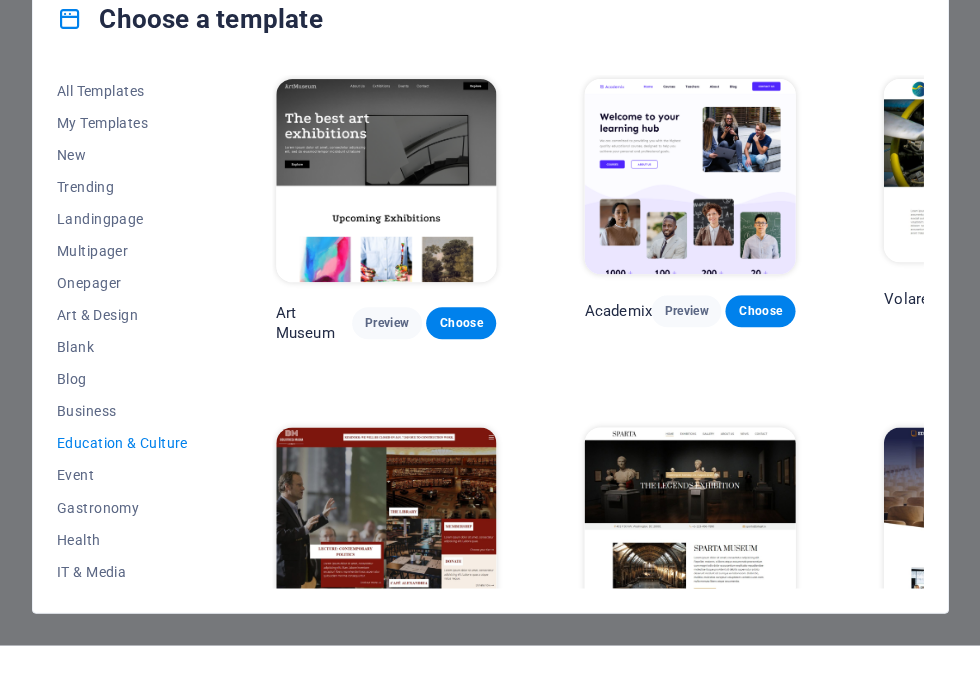 click on "Blank" at bounding box center [122, 401] 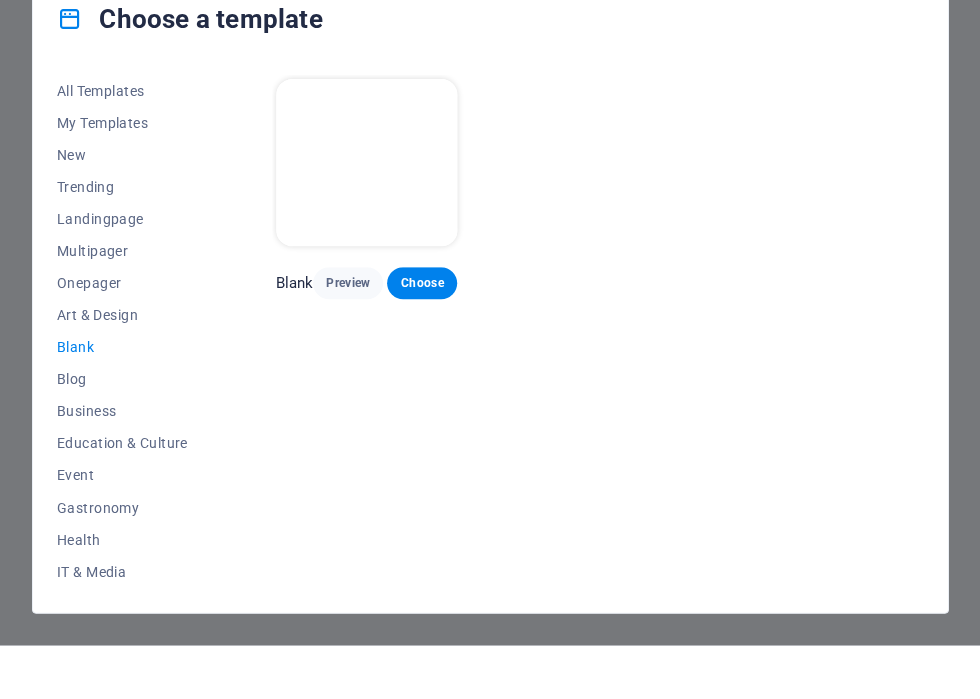 click on "Blog" at bounding box center (122, 433) 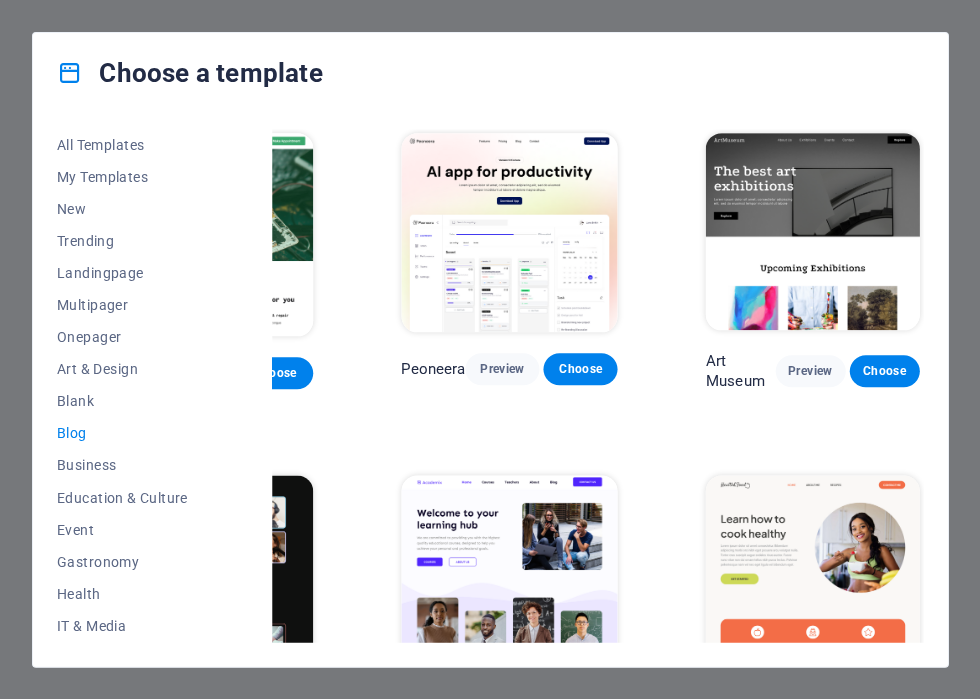 scroll, scrollTop: 0, scrollLeft: 182, axis: horizontal 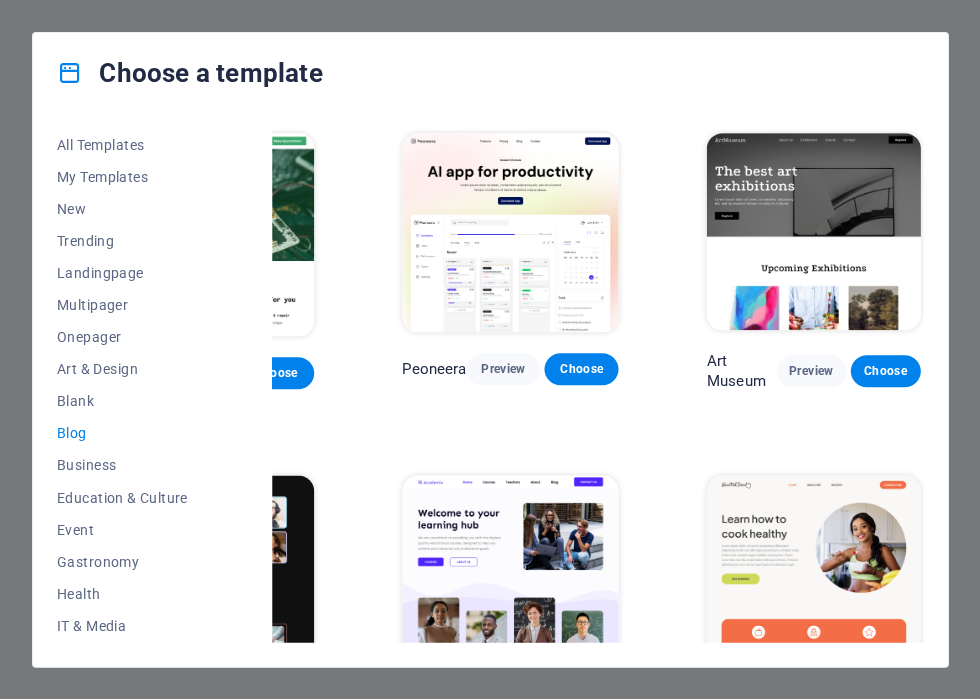 click on "My Templates" at bounding box center [122, 177] 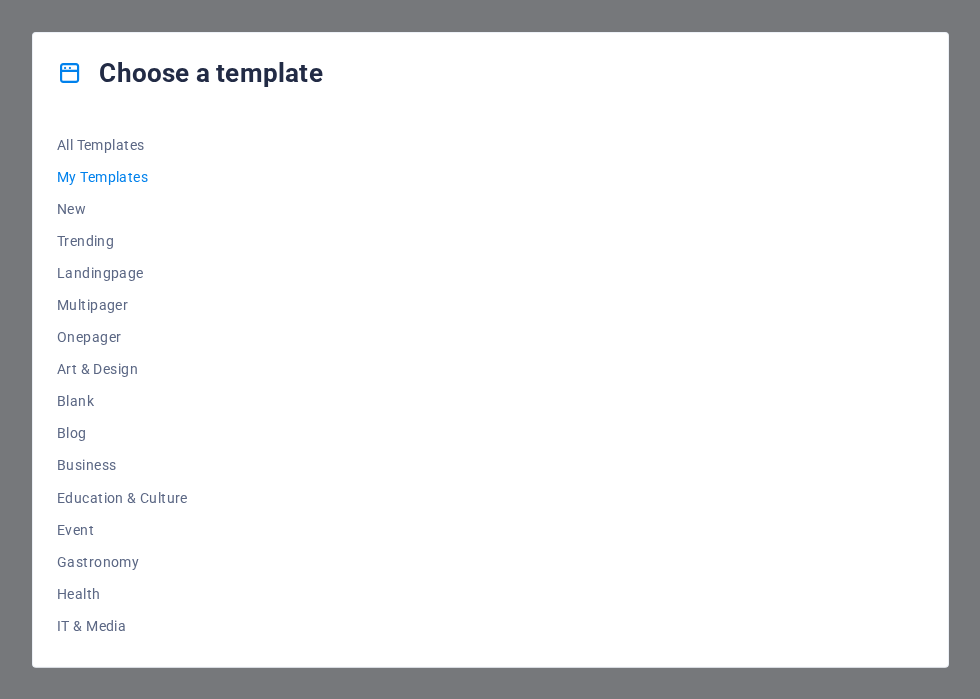 click on "Landingpage" at bounding box center [122, 273] 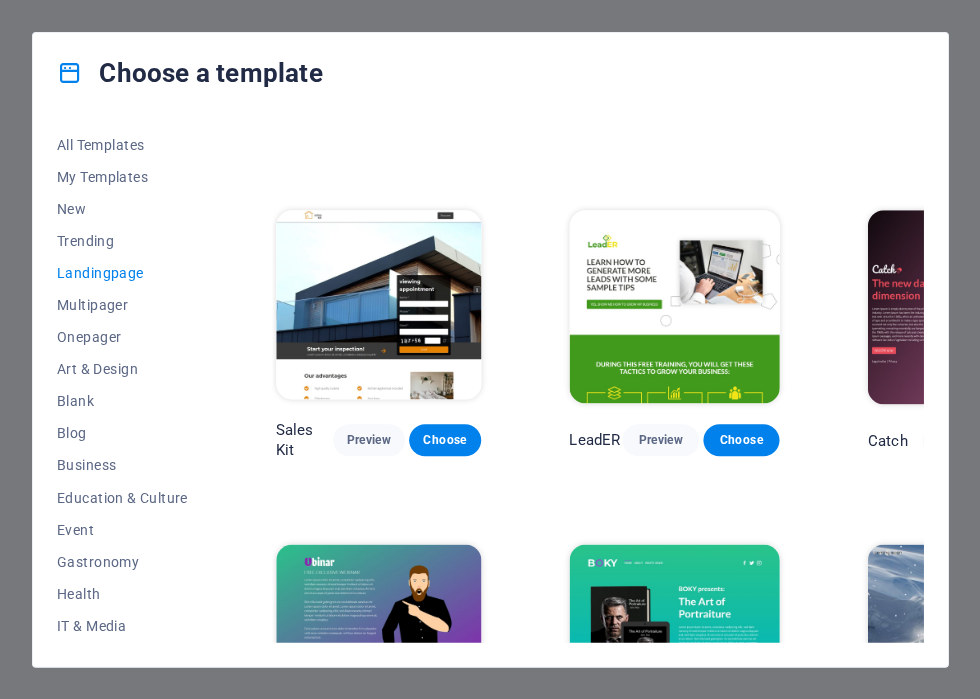 scroll, scrollTop: 1932, scrollLeft: 0, axis: vertical 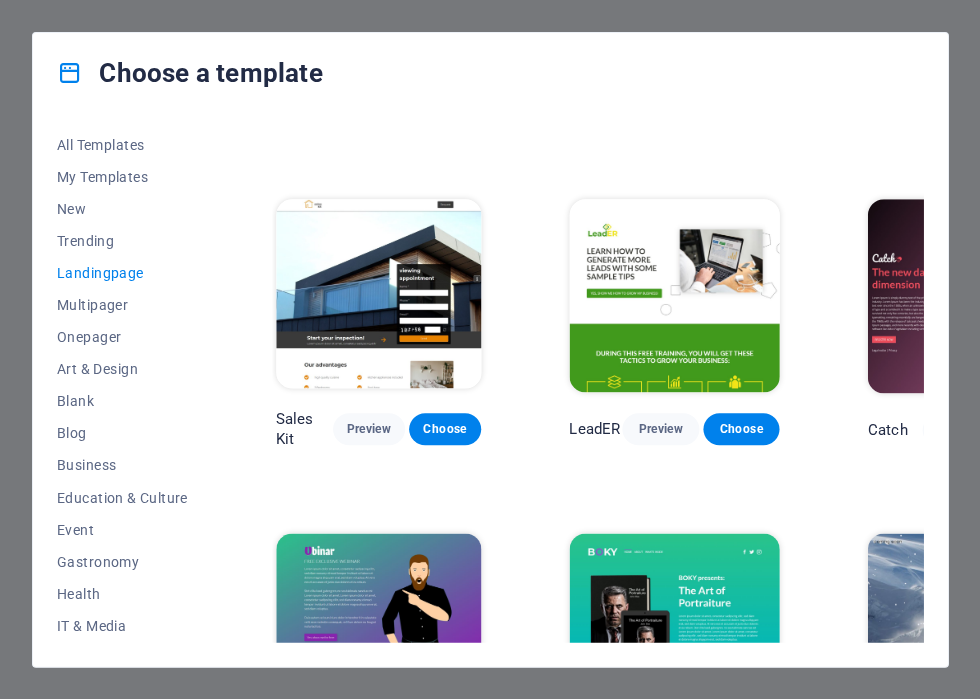 click on "Preview" at bounding box center (660, 429) 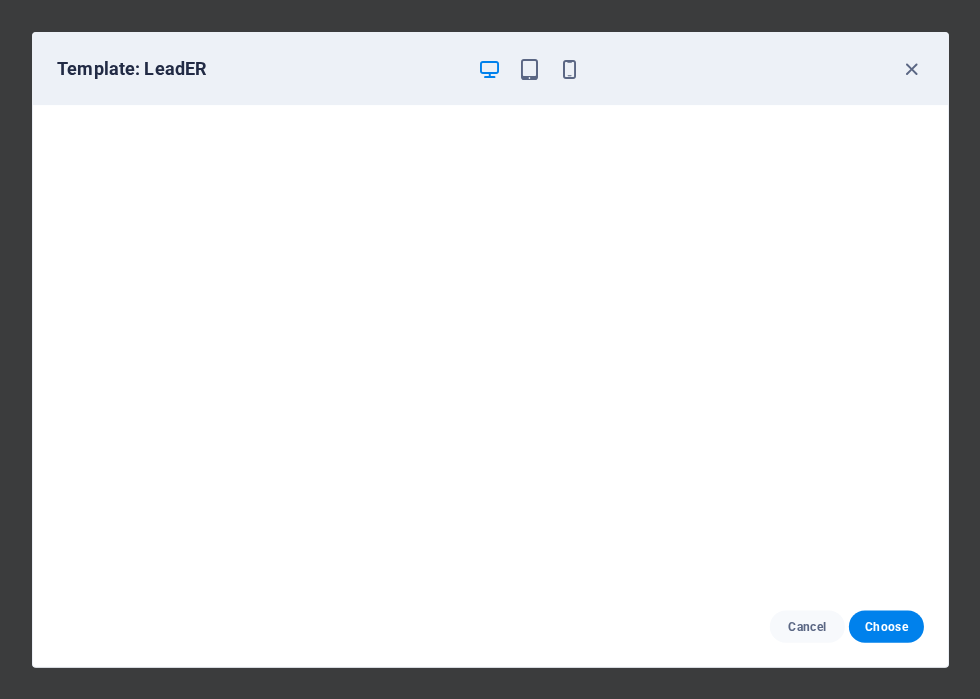 click on "Choose" at bounding box center (885, 626) 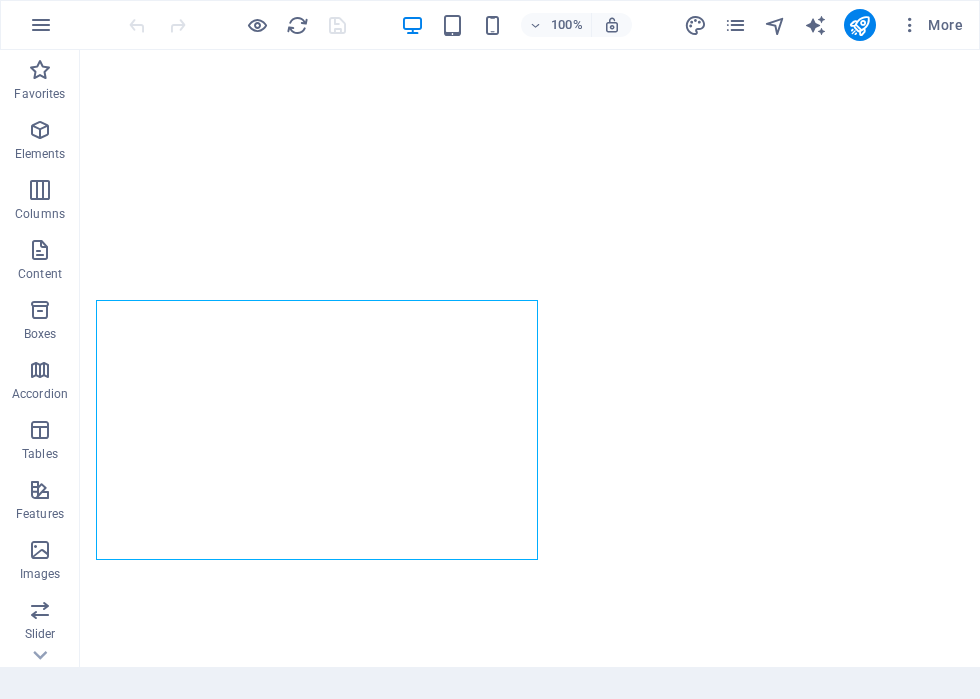 scroll, scrollTop: 0, scrollLeft: 0, axis: both 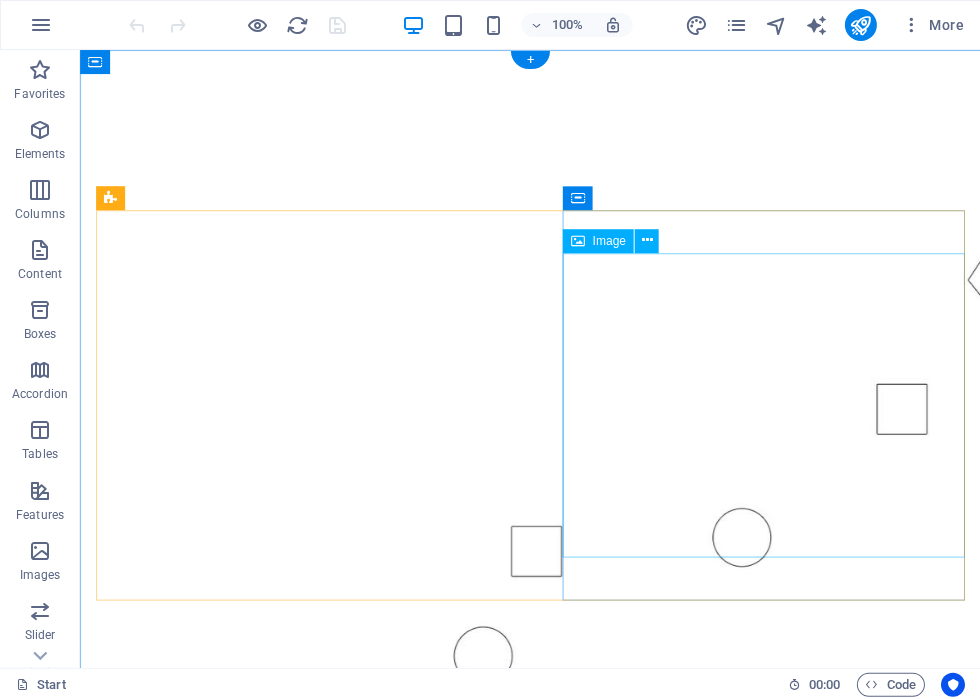 click at bounding box center (530, 1586) 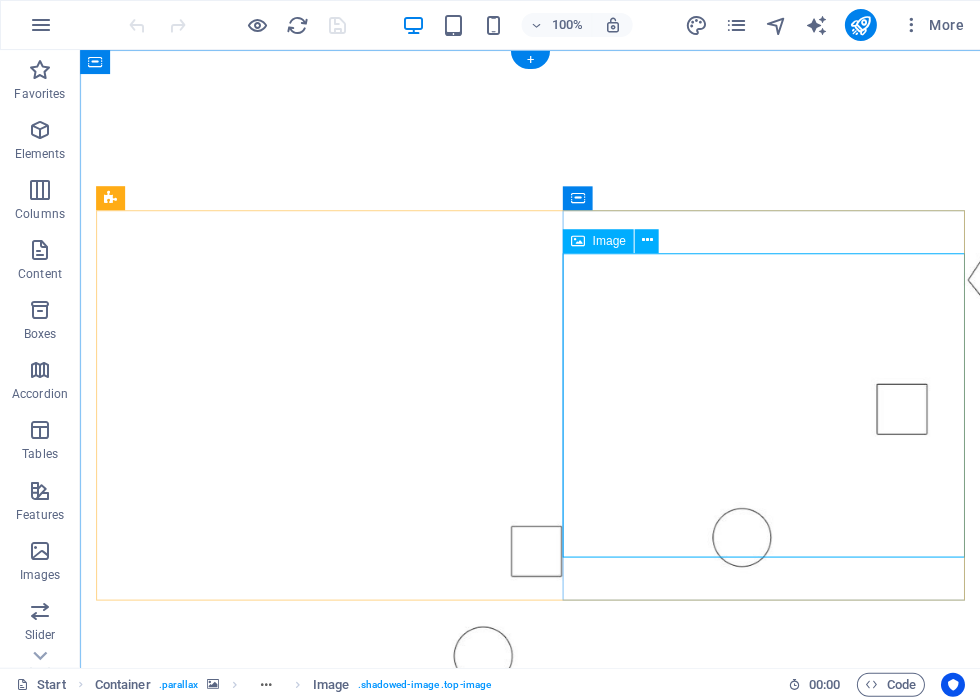 click on "Image" at bounding box center (597, 241) 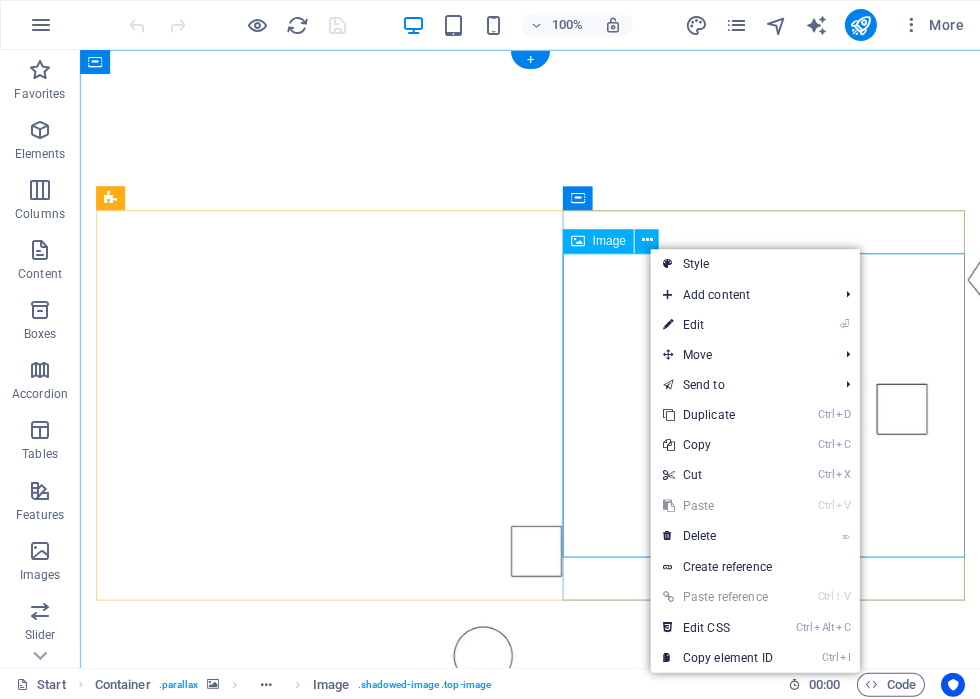 click at bounding box center (530, 1586) 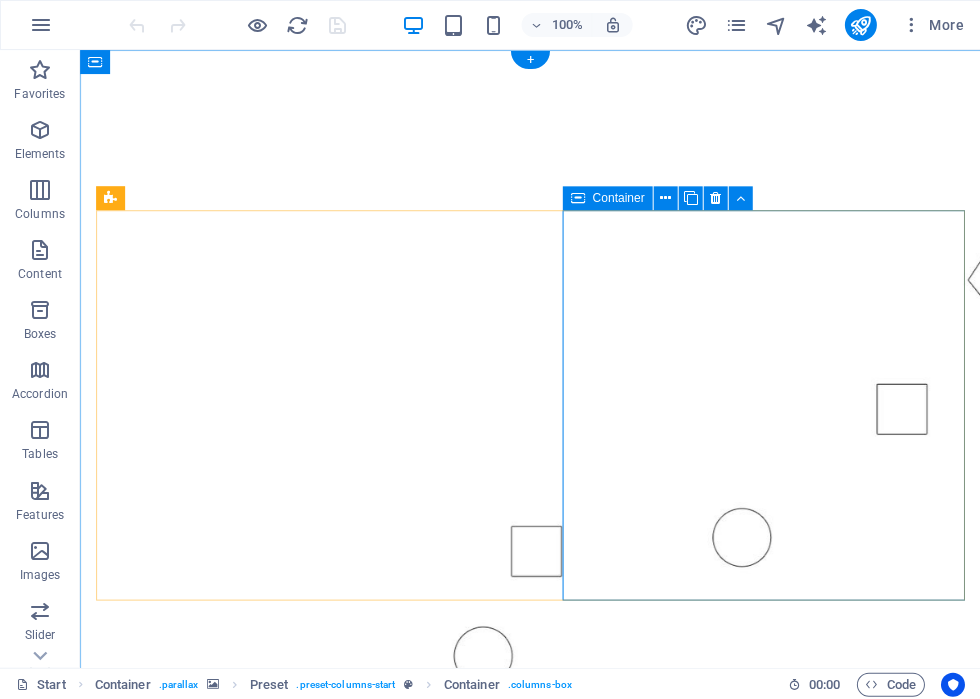 click at bounding box center [715, 198] 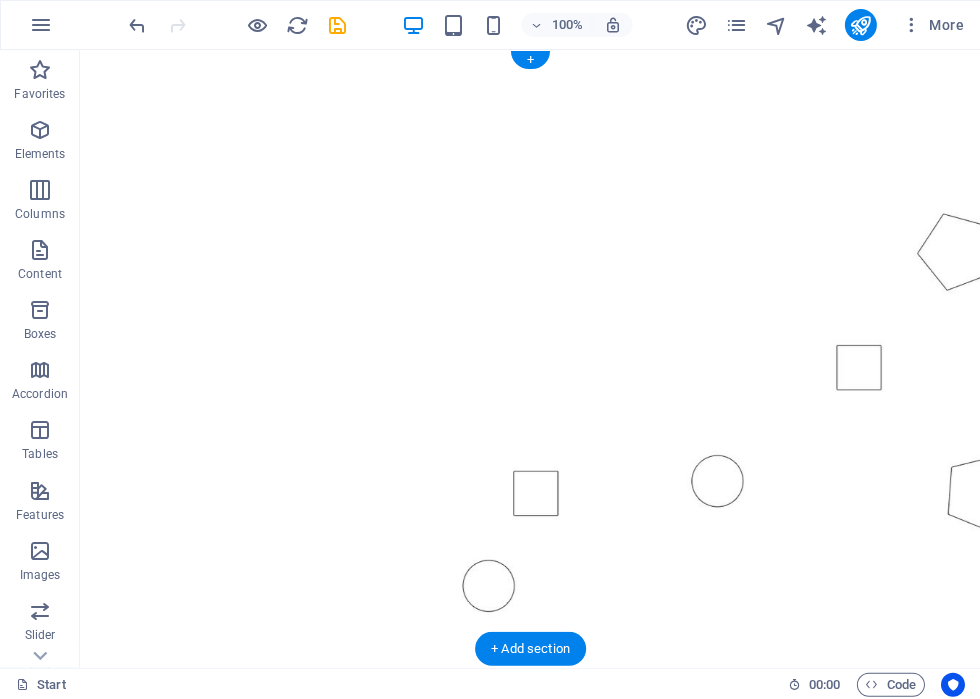 click at bounding box center (137, 25) 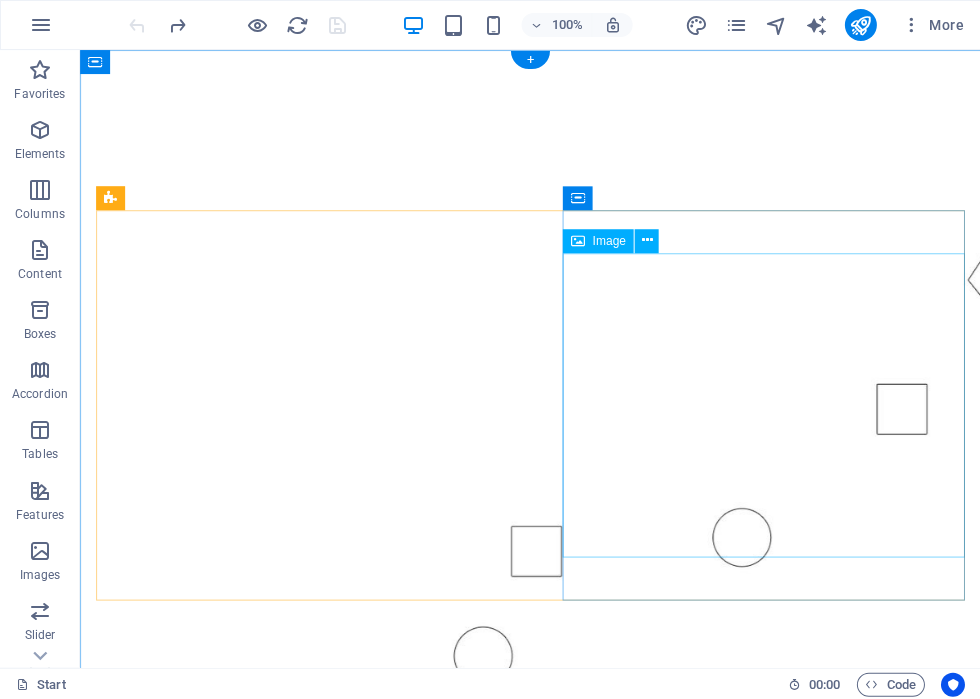 click at bounding box center (530, 1586) 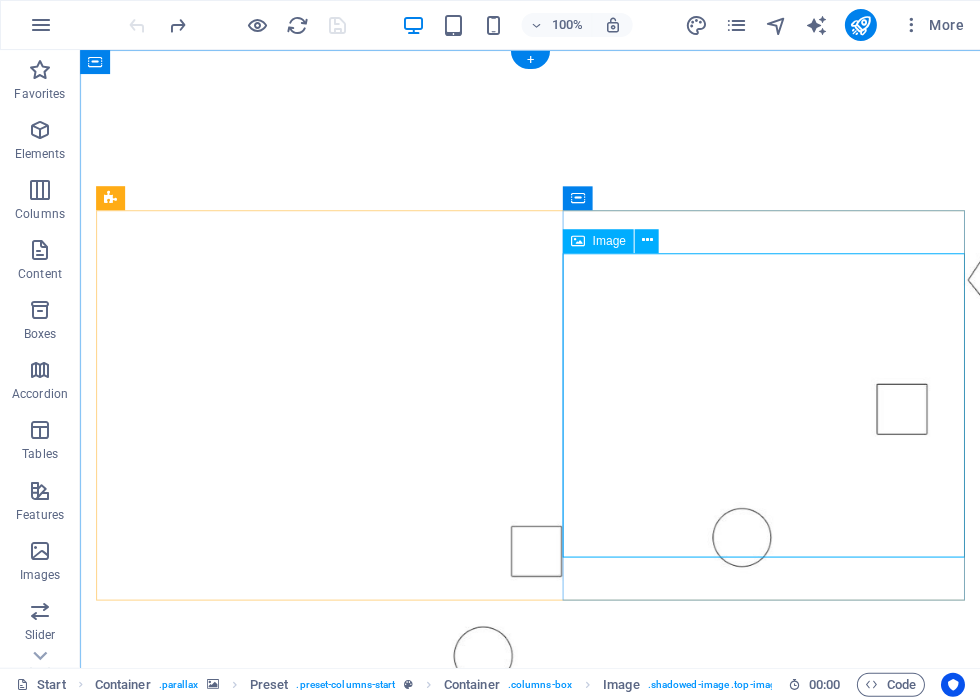 click on "Image" at bounding box center (608, 241) 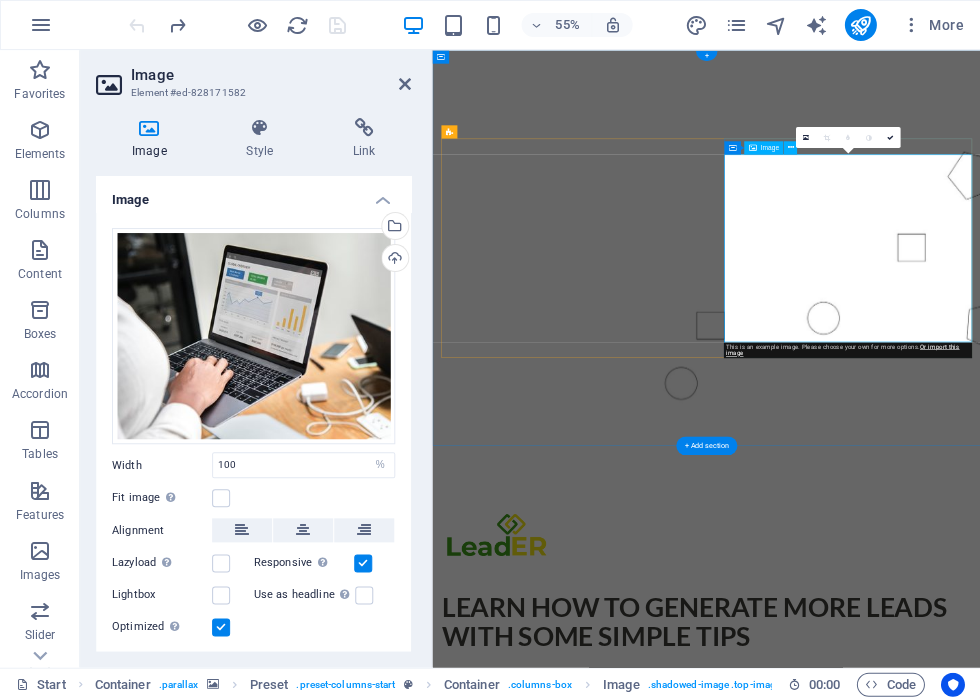 click on "Image" at bounding box center [153, 139] 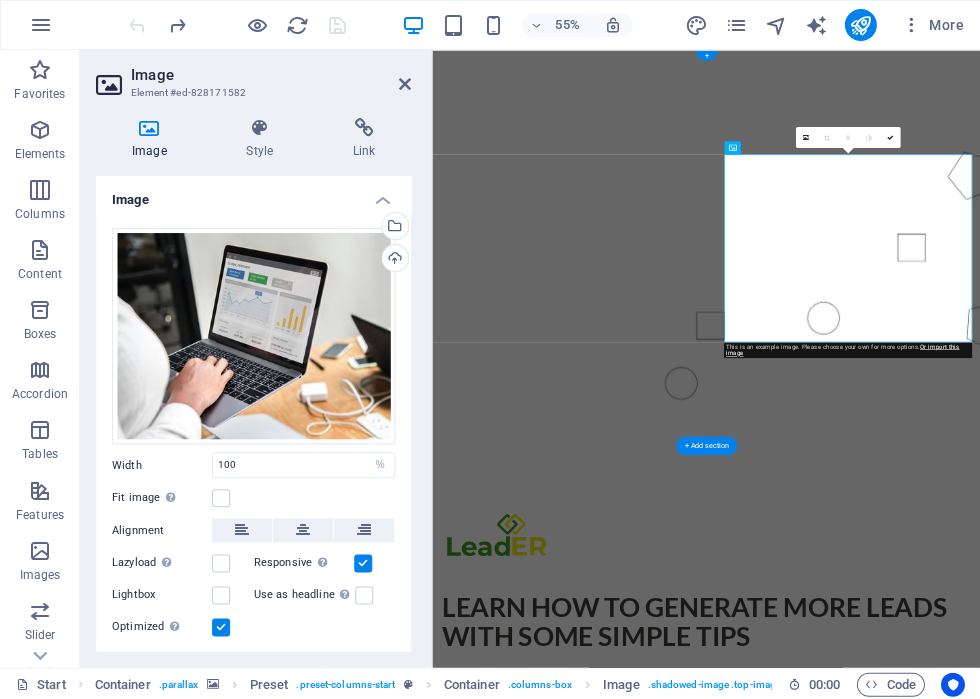 click on "Image" at bounding box center (153, 139) 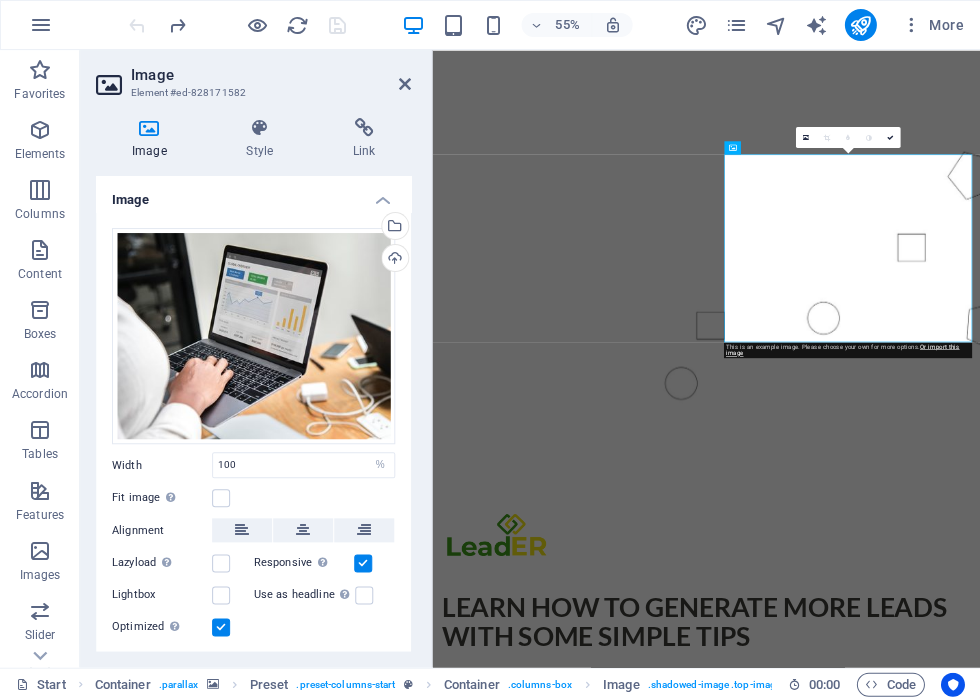 click at bounding box center [930, 391] 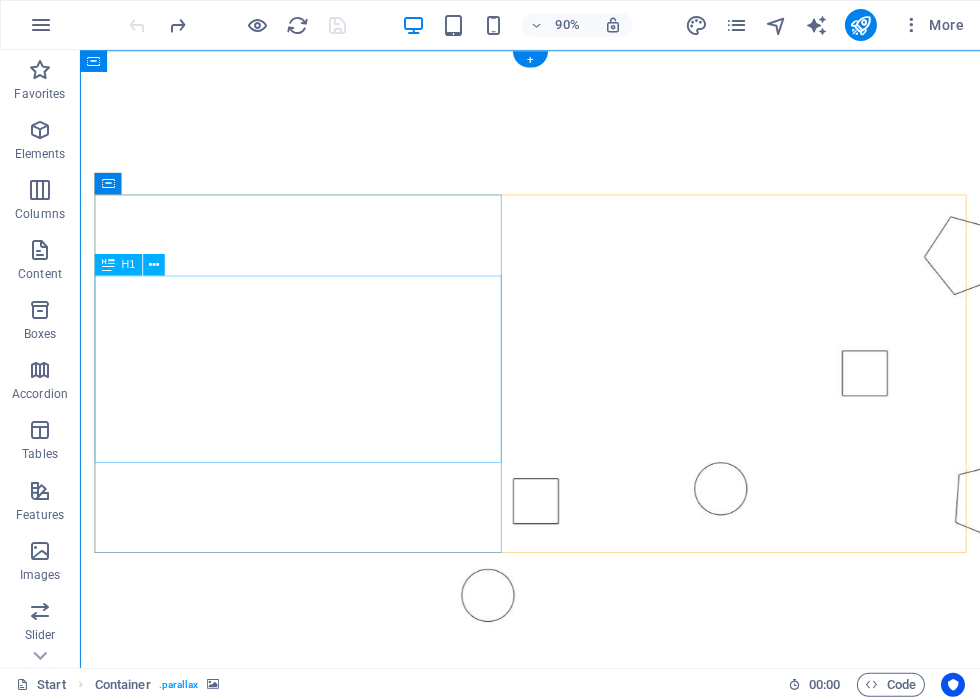 click on "Learn how to generate more leads with some simple Tips" at bounding box center [580, 1088] 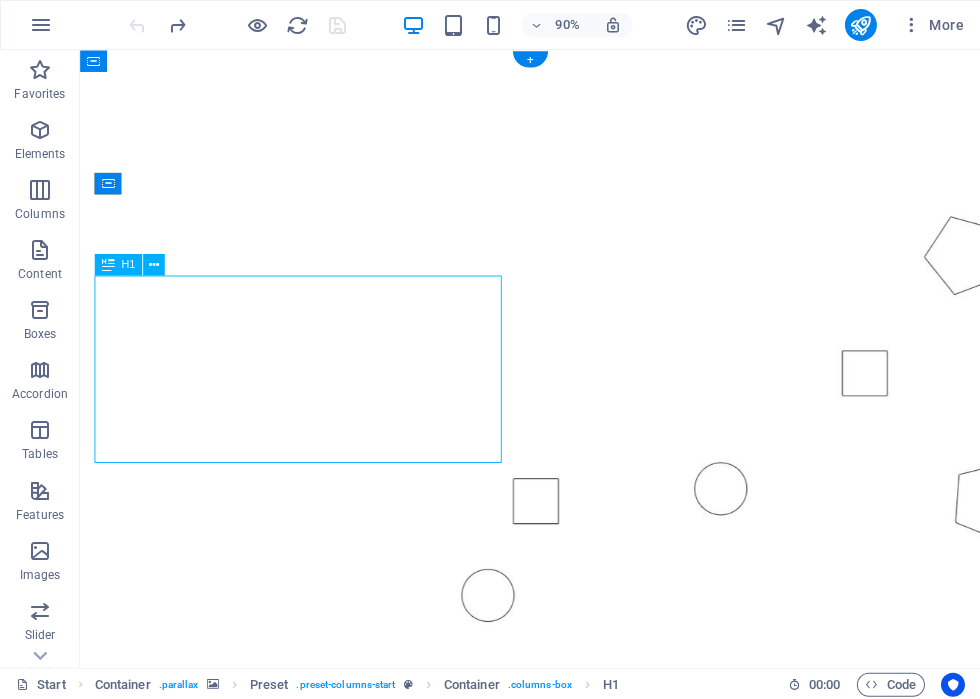 click on "Learn how to generate more leads with some simple Tips" at bounding box center [580, 1088] 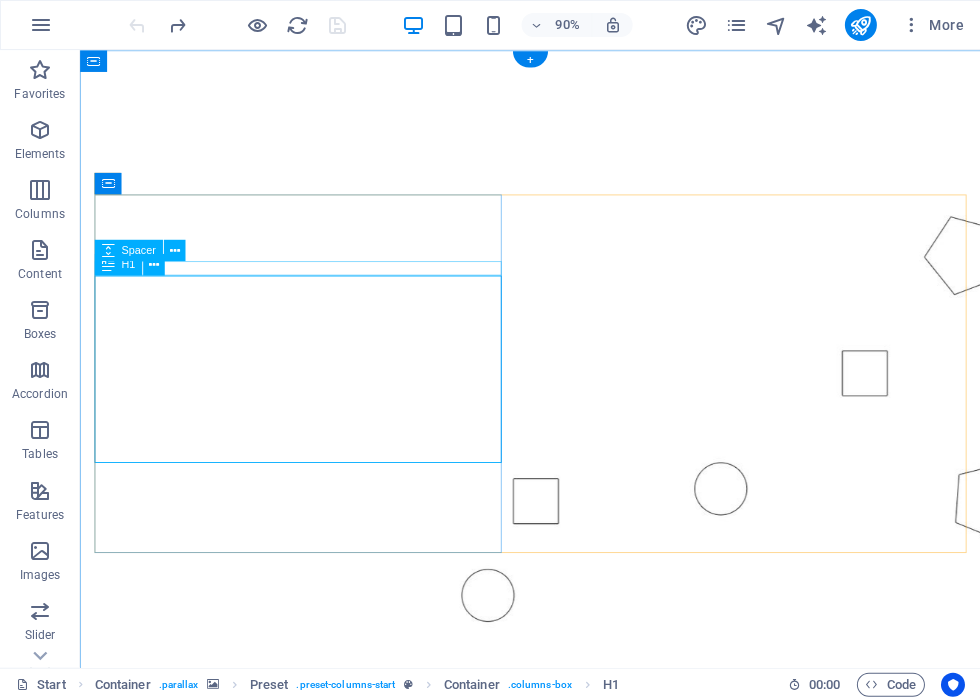 click at bounding box center [175, 249] 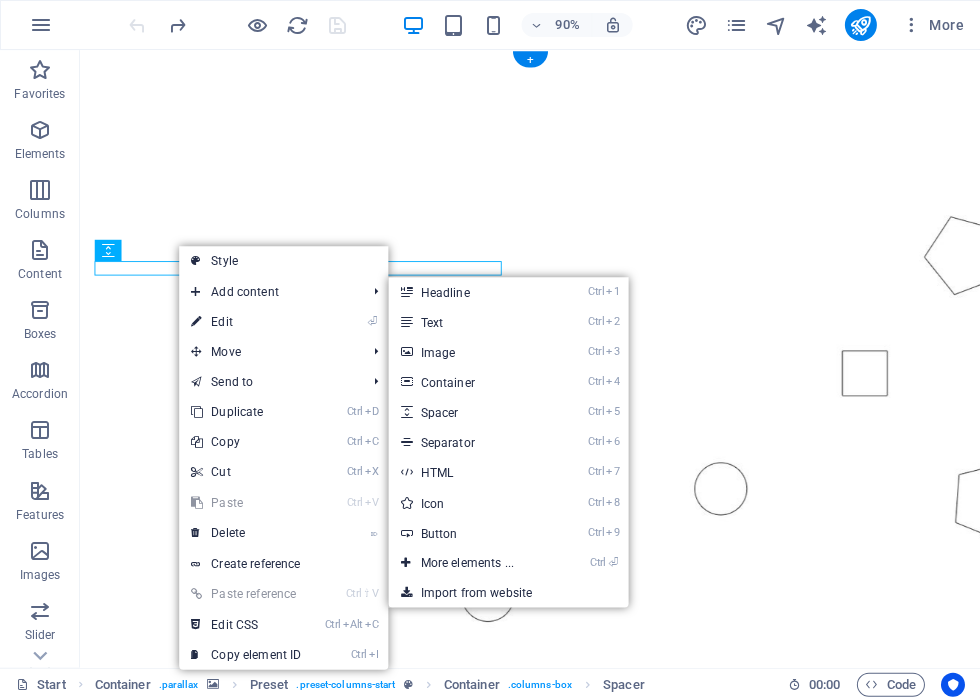 click on "Ctrl 2  Text" at bounding box center [470, 322] 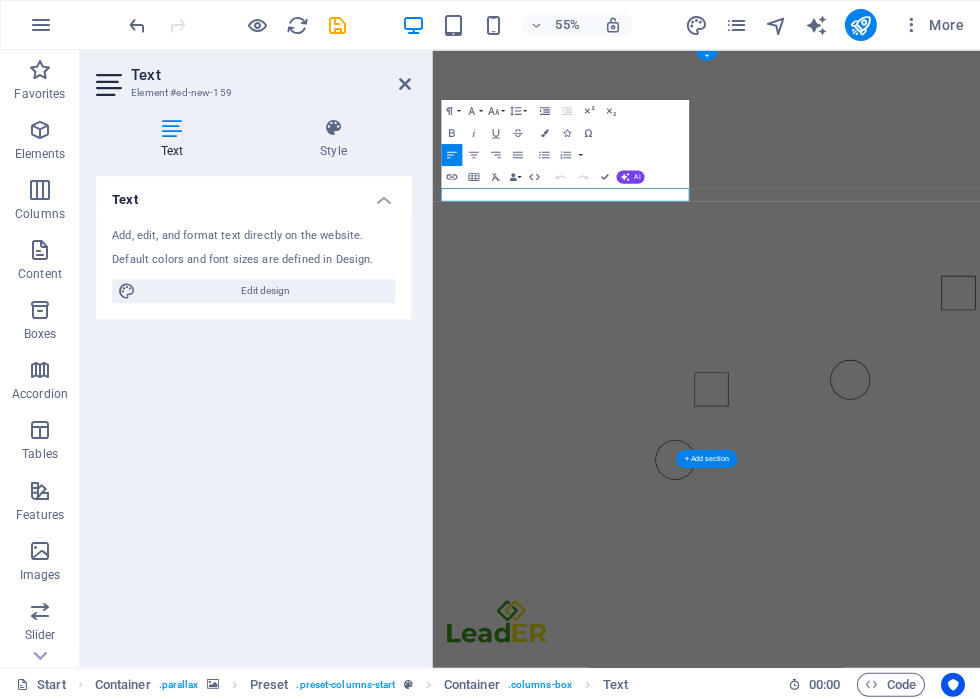 click on "Edit design" at bounding box center [265, 291] 